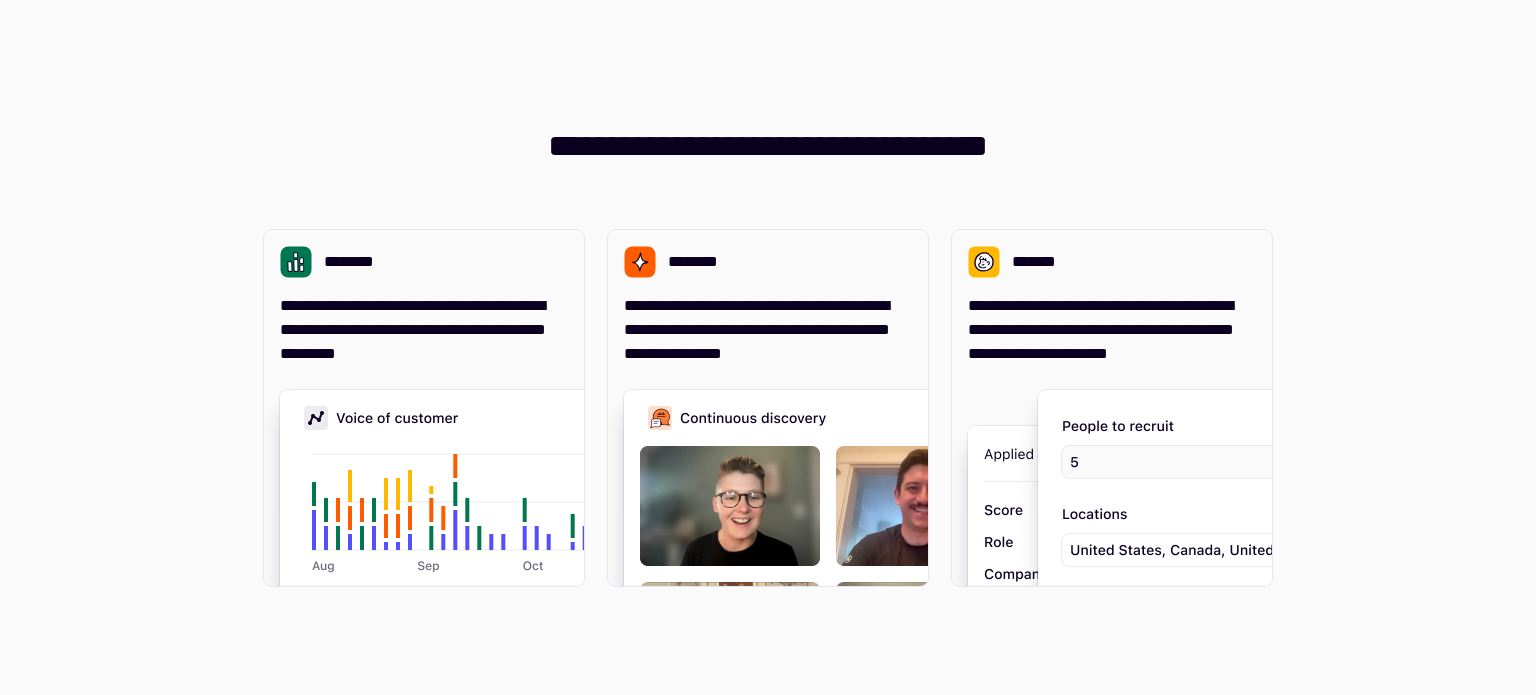 scroll, scrollTop: 0, scrollLeft: 0, axis: both 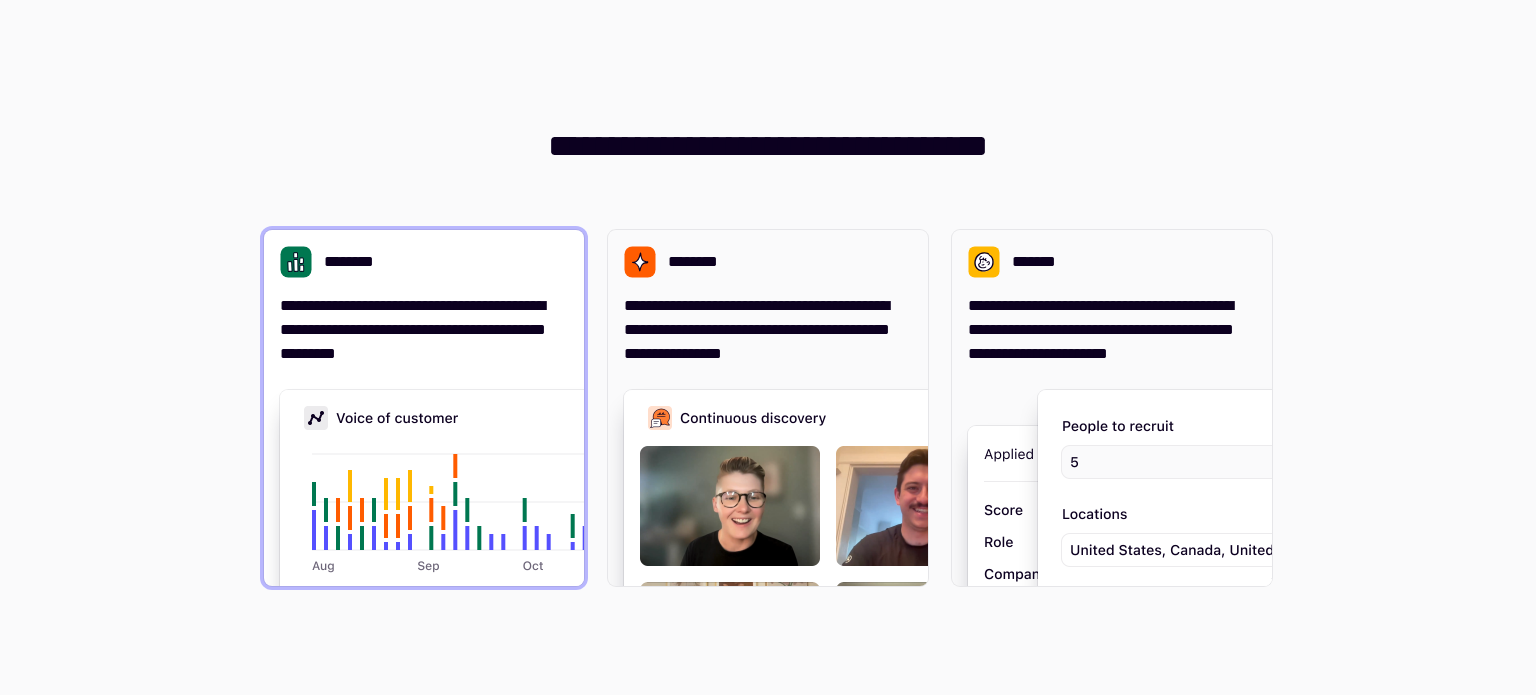 click on "**********" at bounding box center (424, 330) 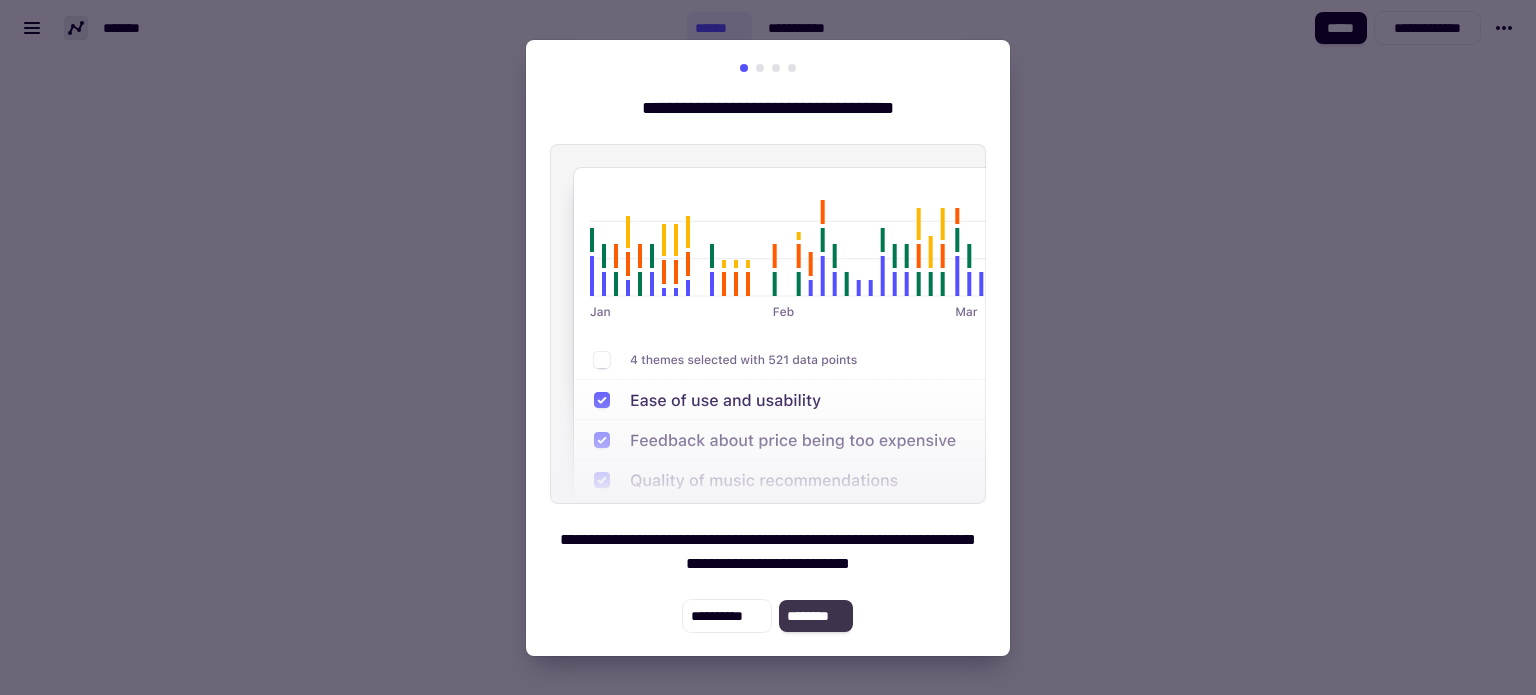 click on "********" 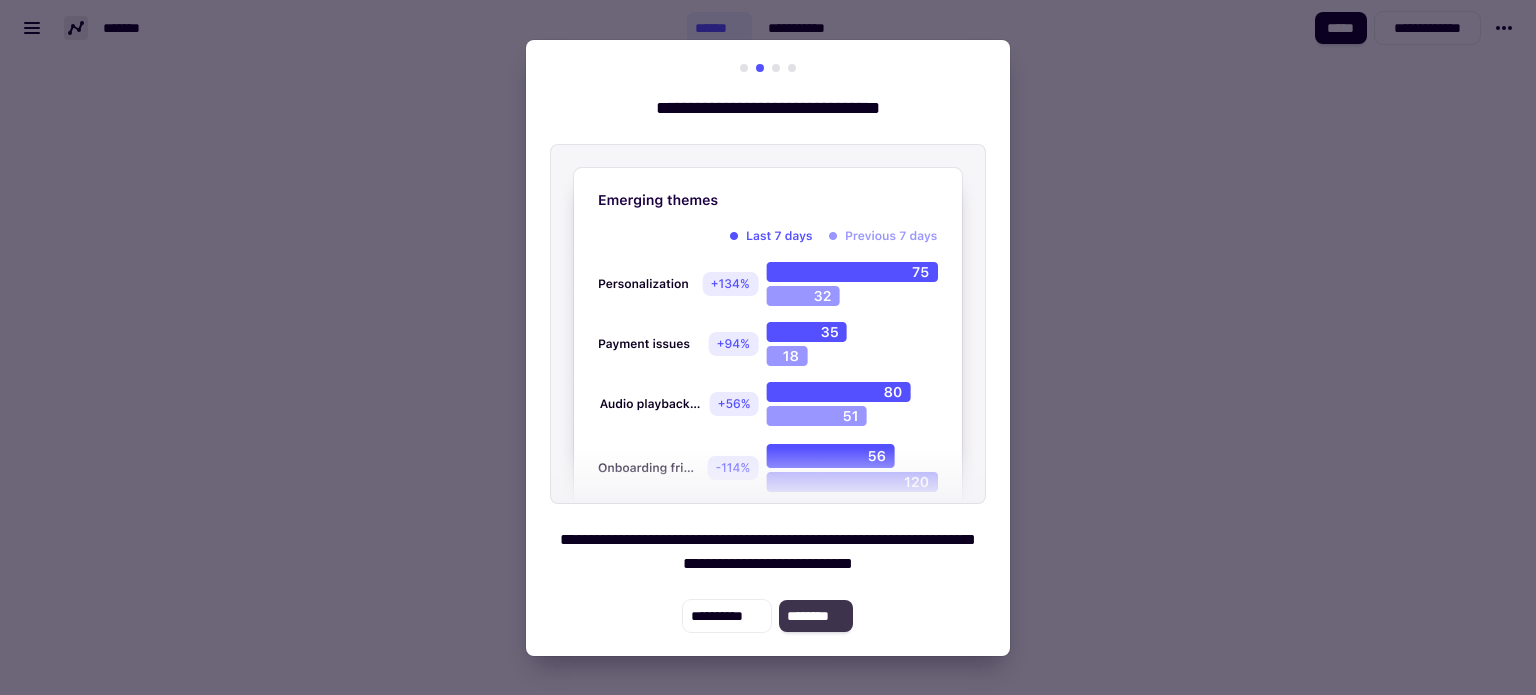 click on "********" 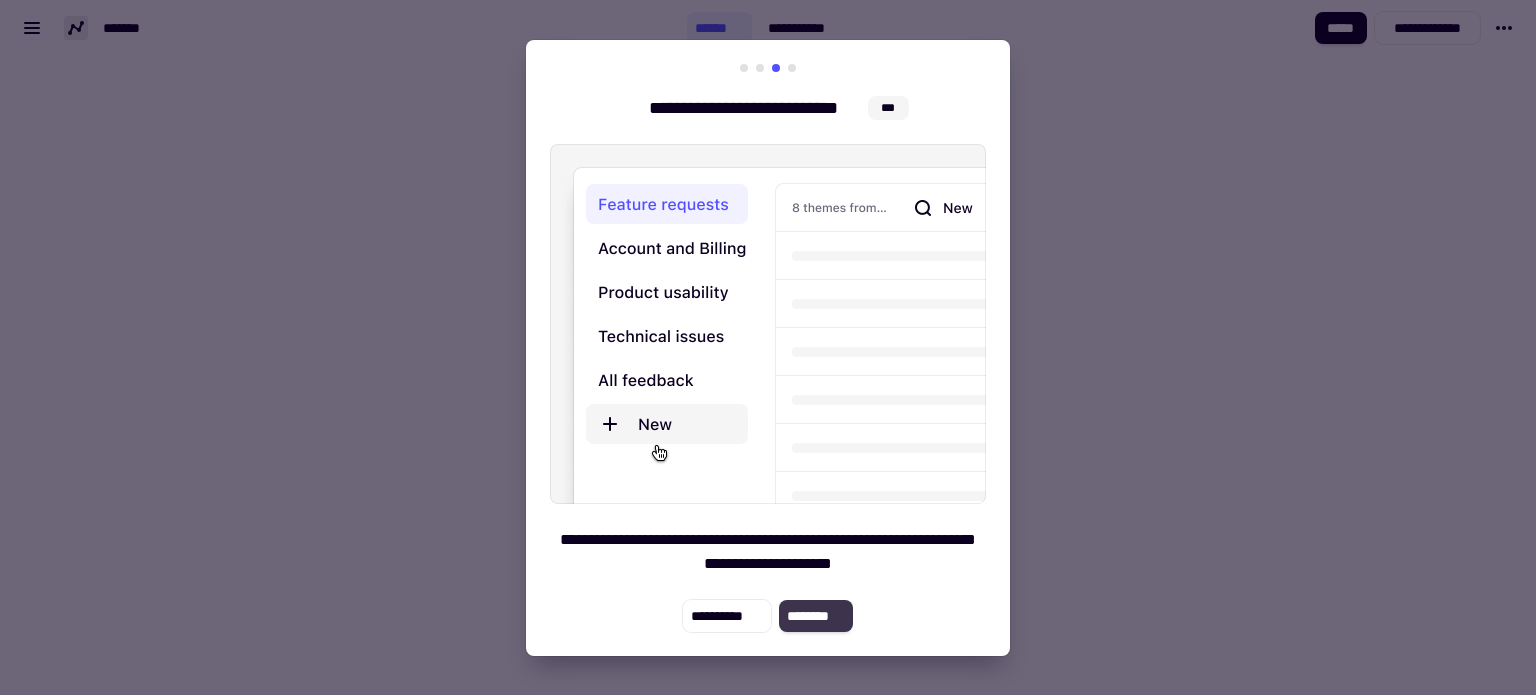 click on "********" 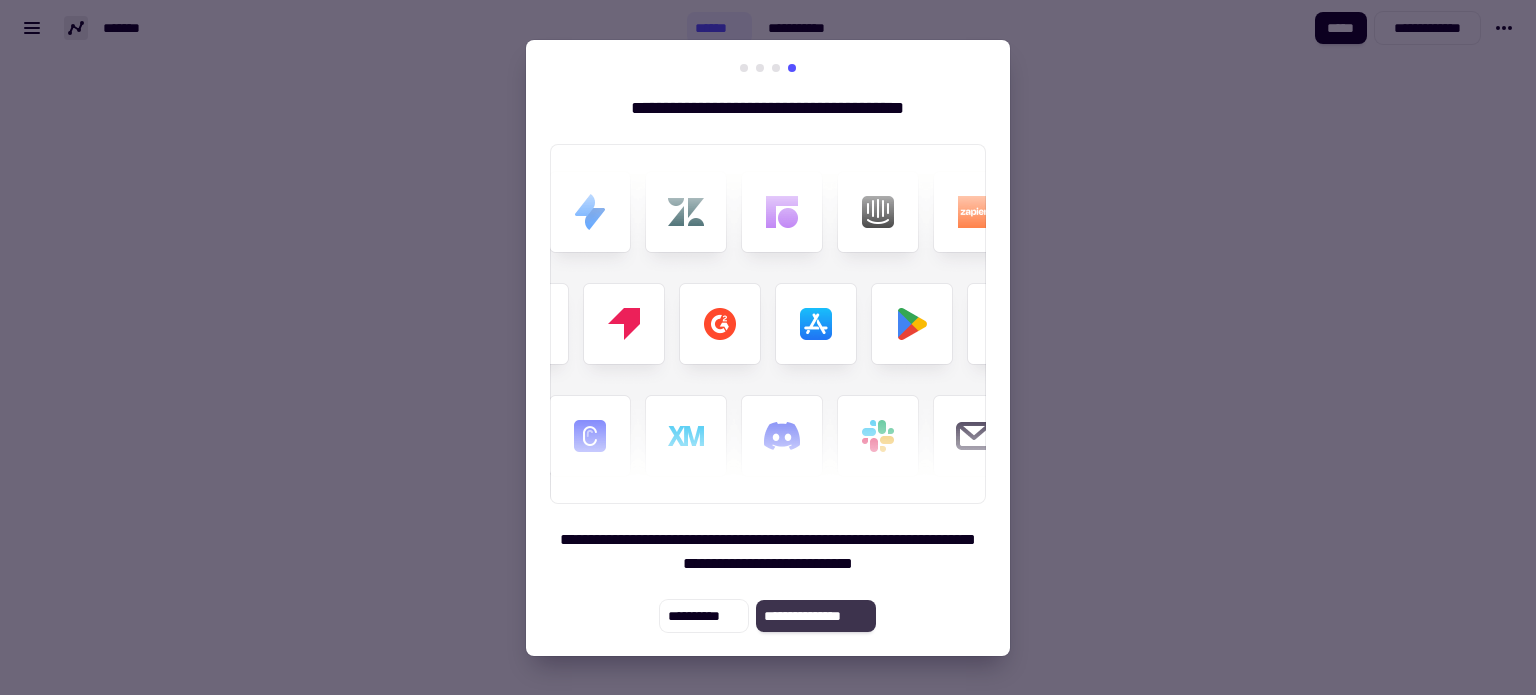 click on "**********" 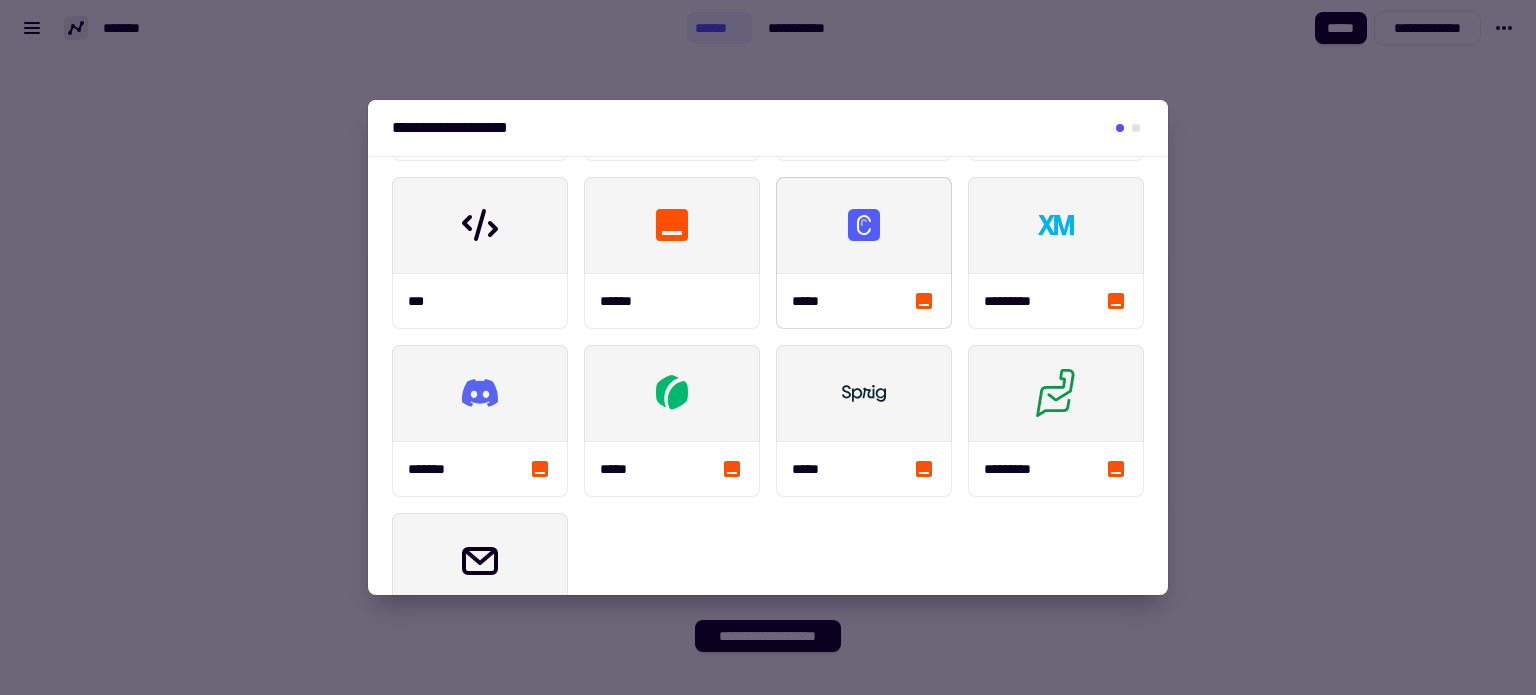 scroll, scrollTop: 600, scrollLeft: 0, axis: vertical 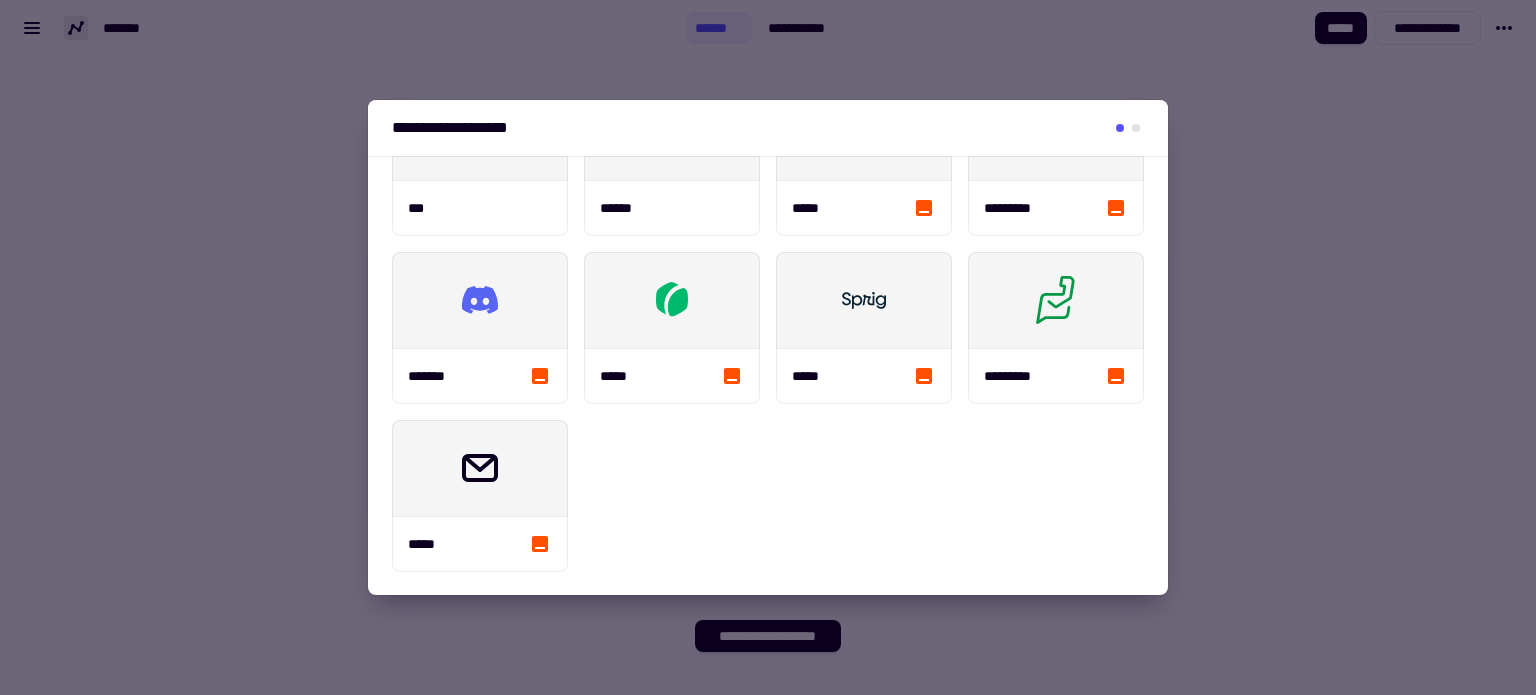 click at bounding box center [768, 347] 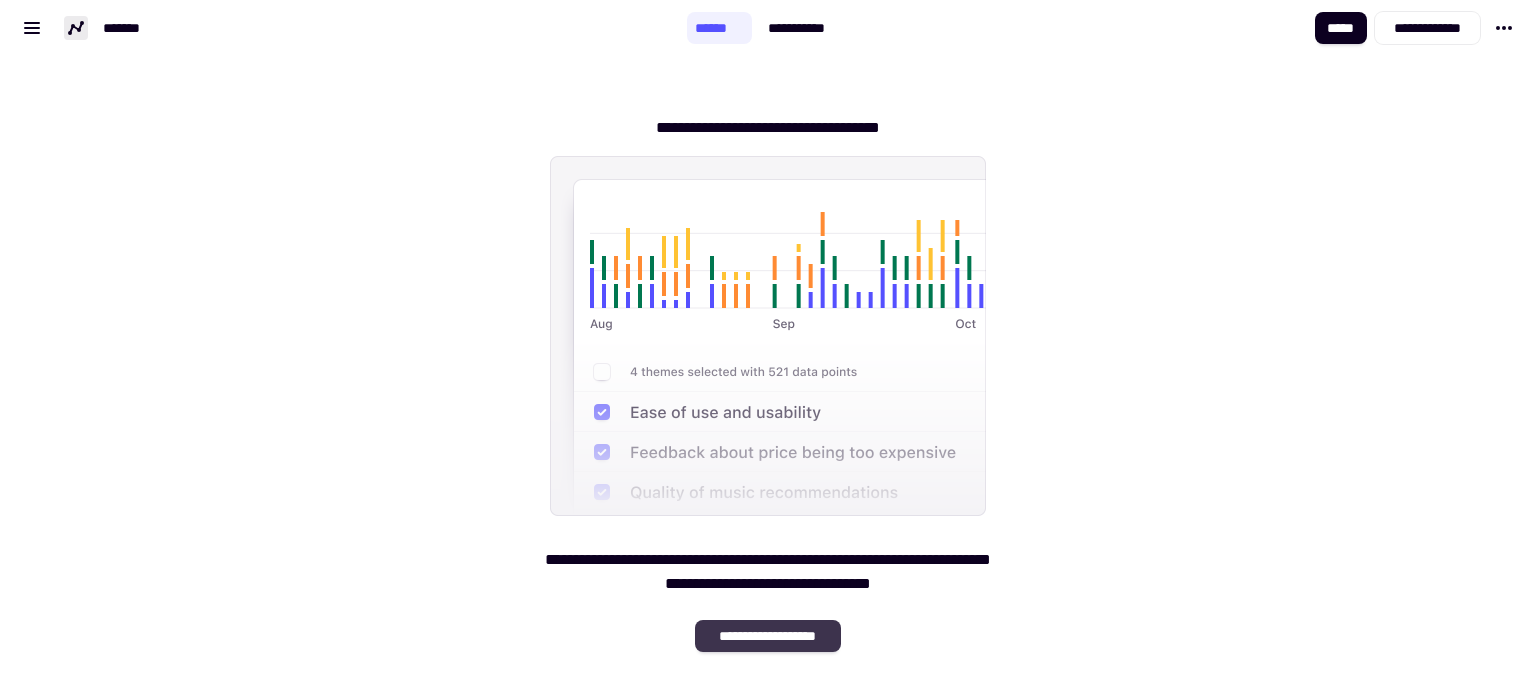 click on "**********" 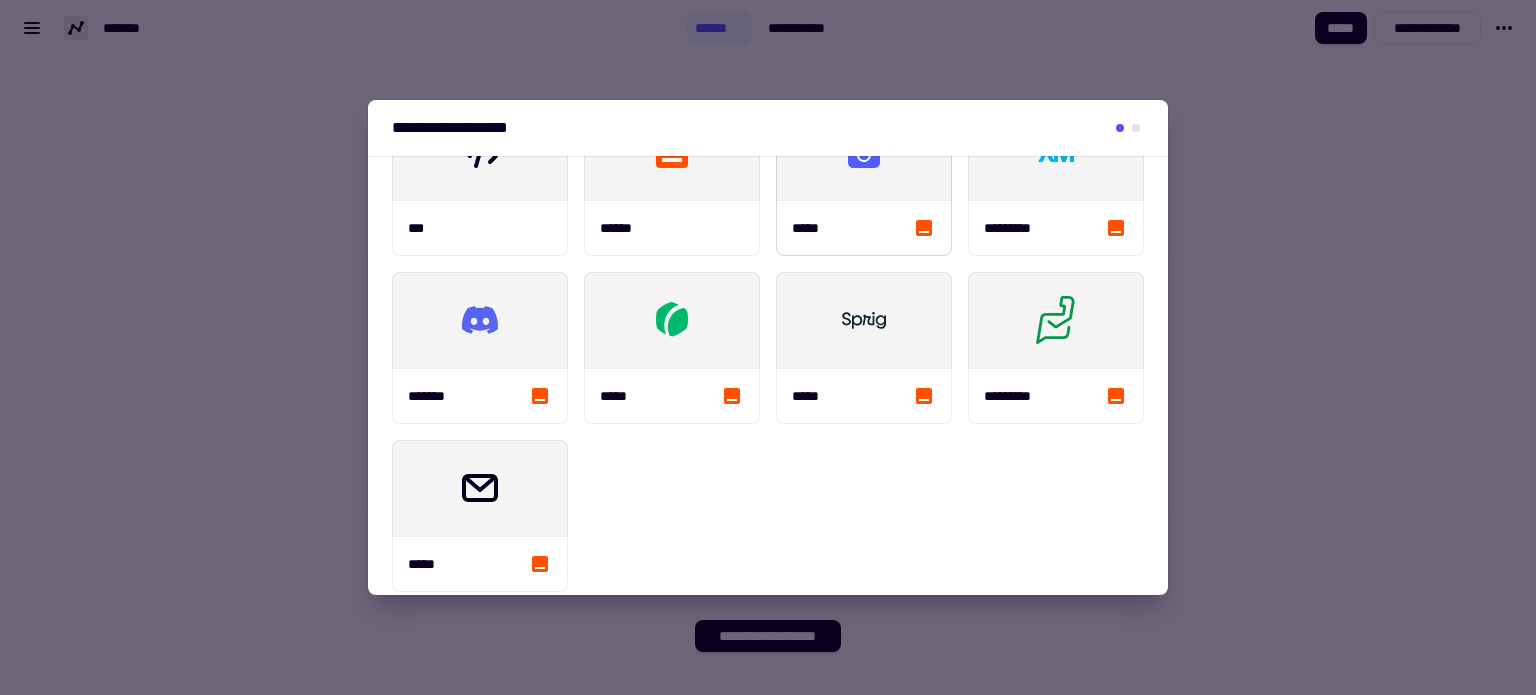 scroll, scrollTop: 600, scrollLeft: 0, axis: vertical 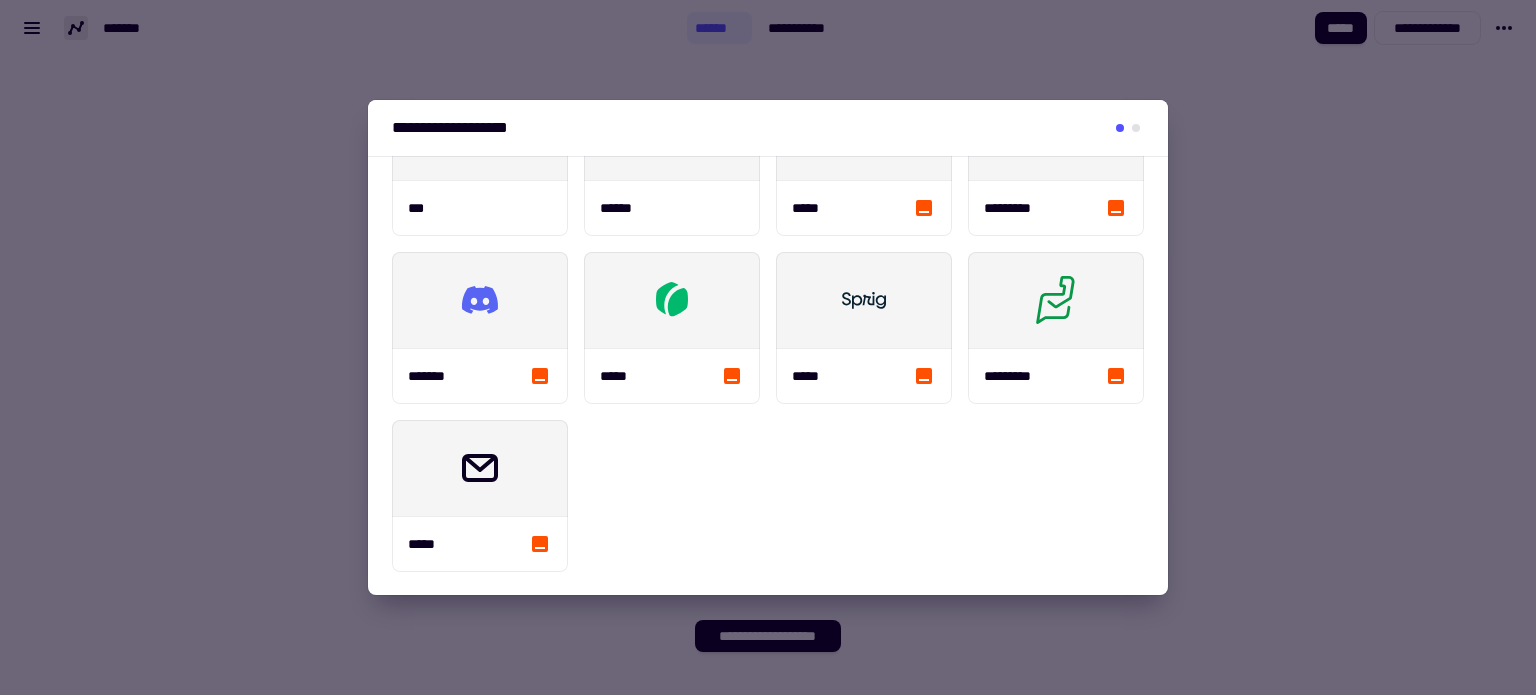 click at bounding box center (1128, 128) 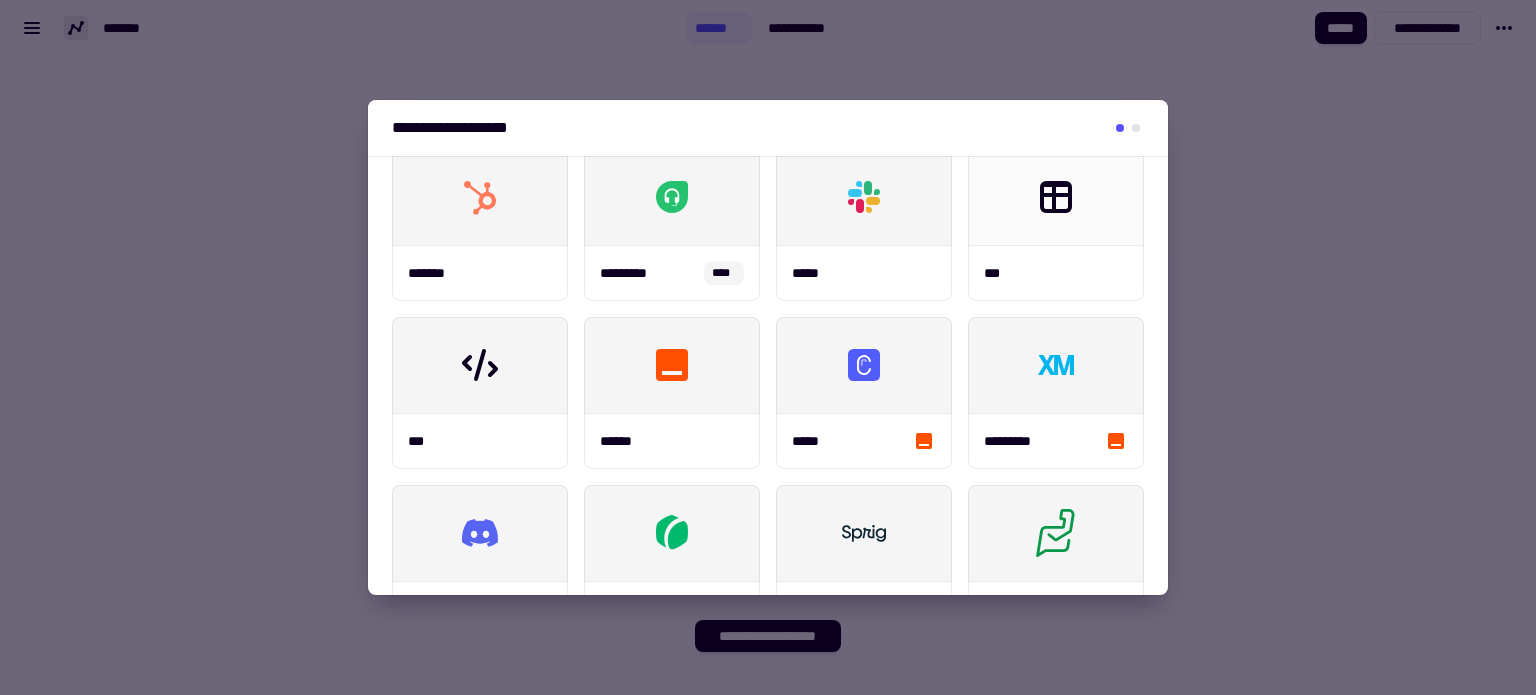 scroll, scrollTop: 360, scrollLeft: 0, axis: vertical 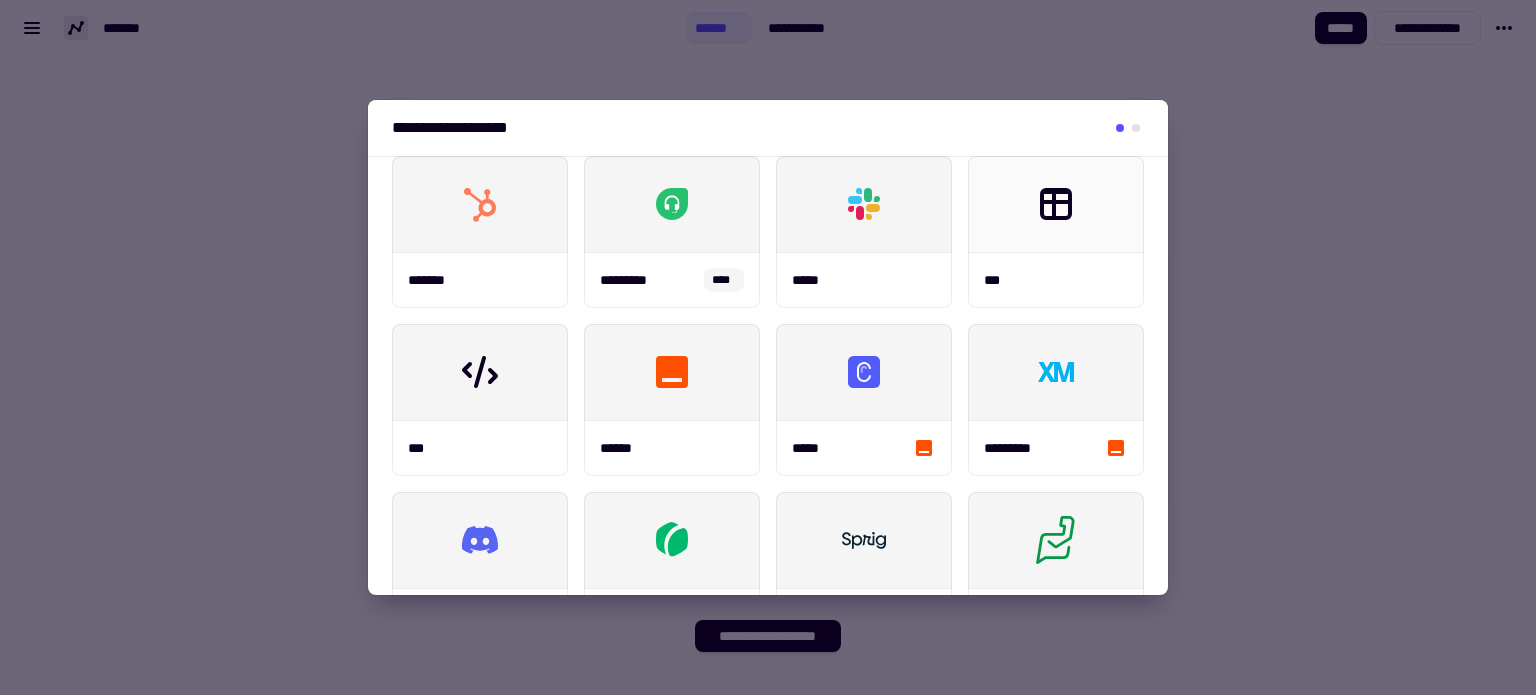 click at bounding box center (768, 347) 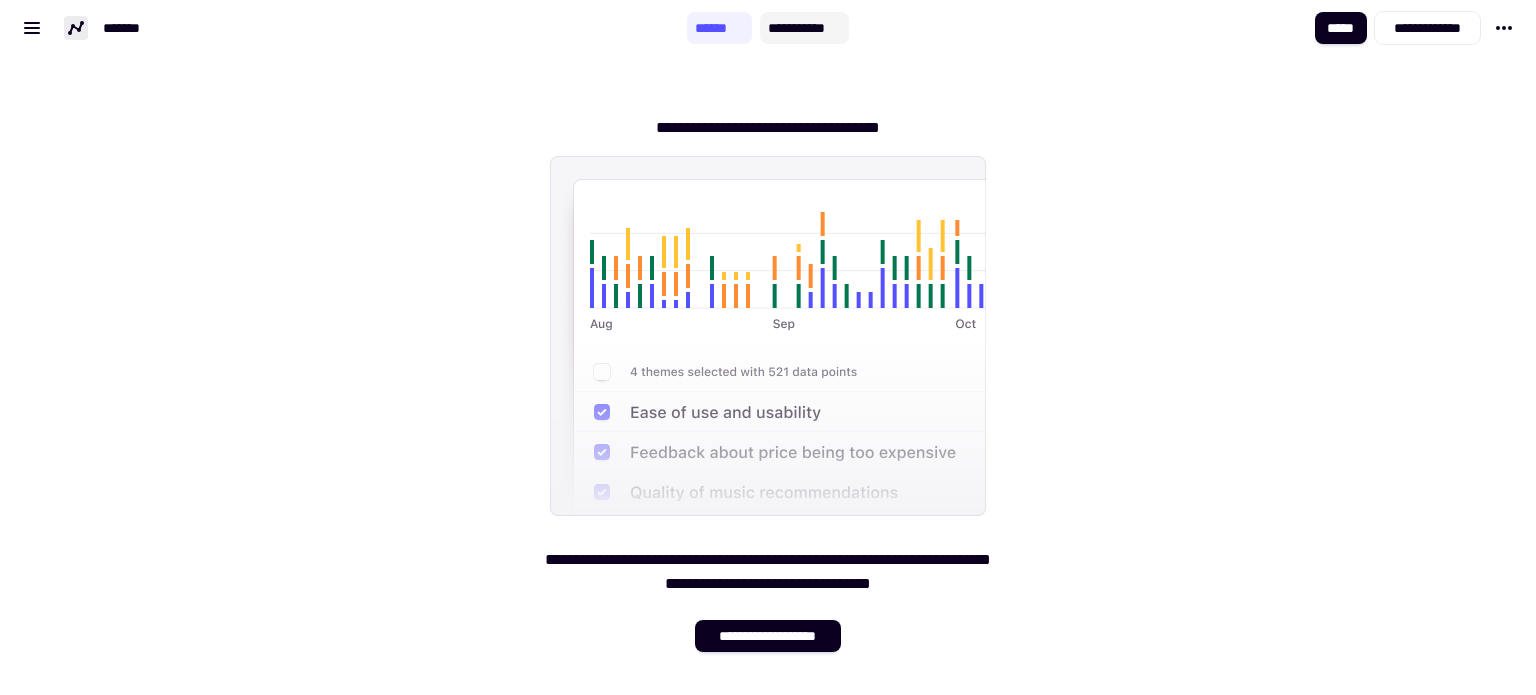 click on "**********" 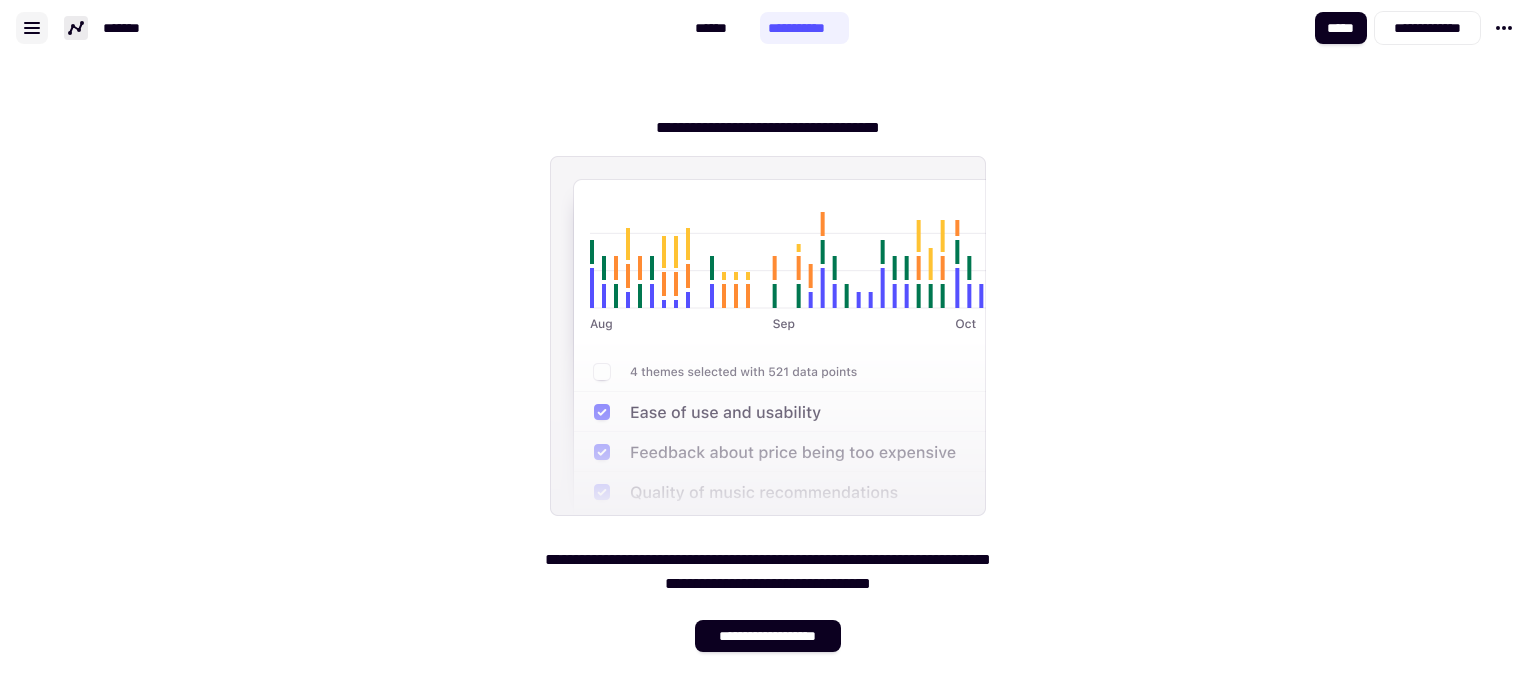 click 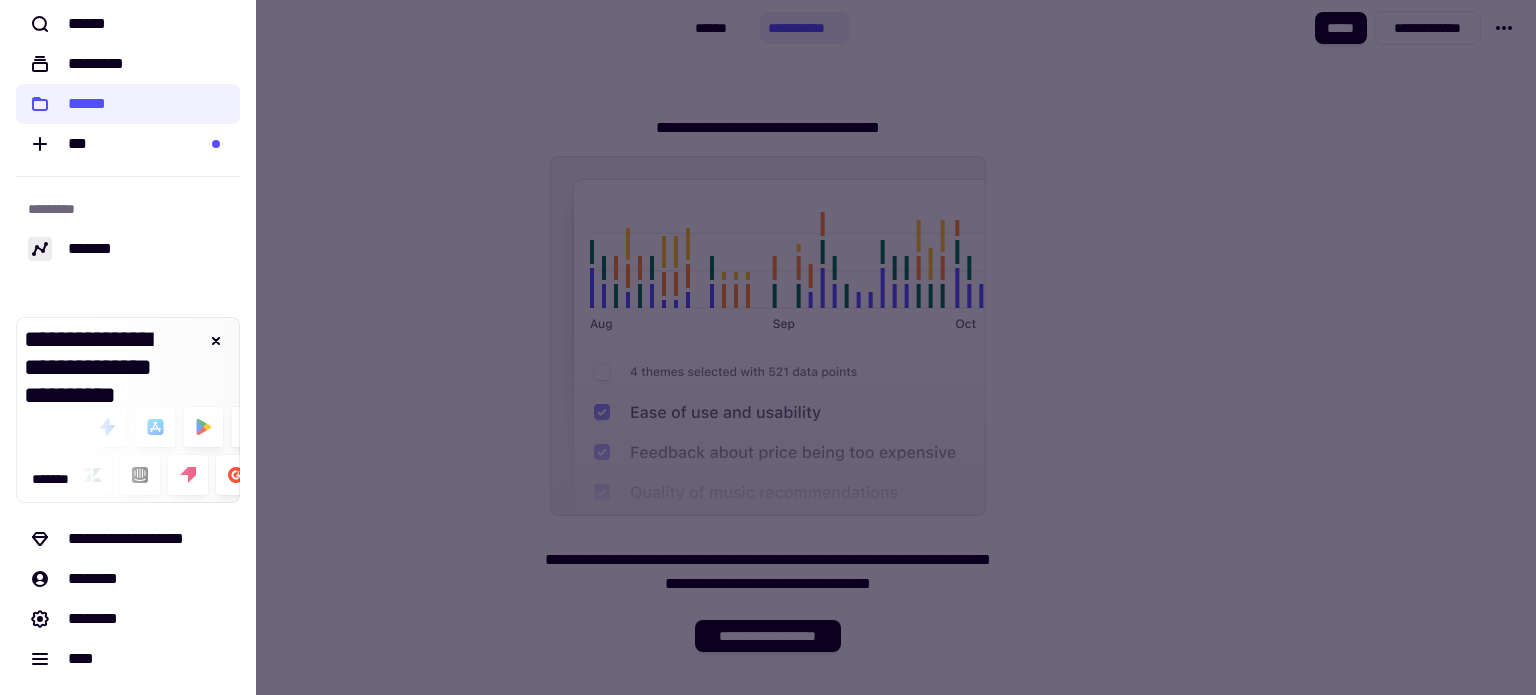 scroll, scrollTop: 0, scrollLeft: 0, axis: both 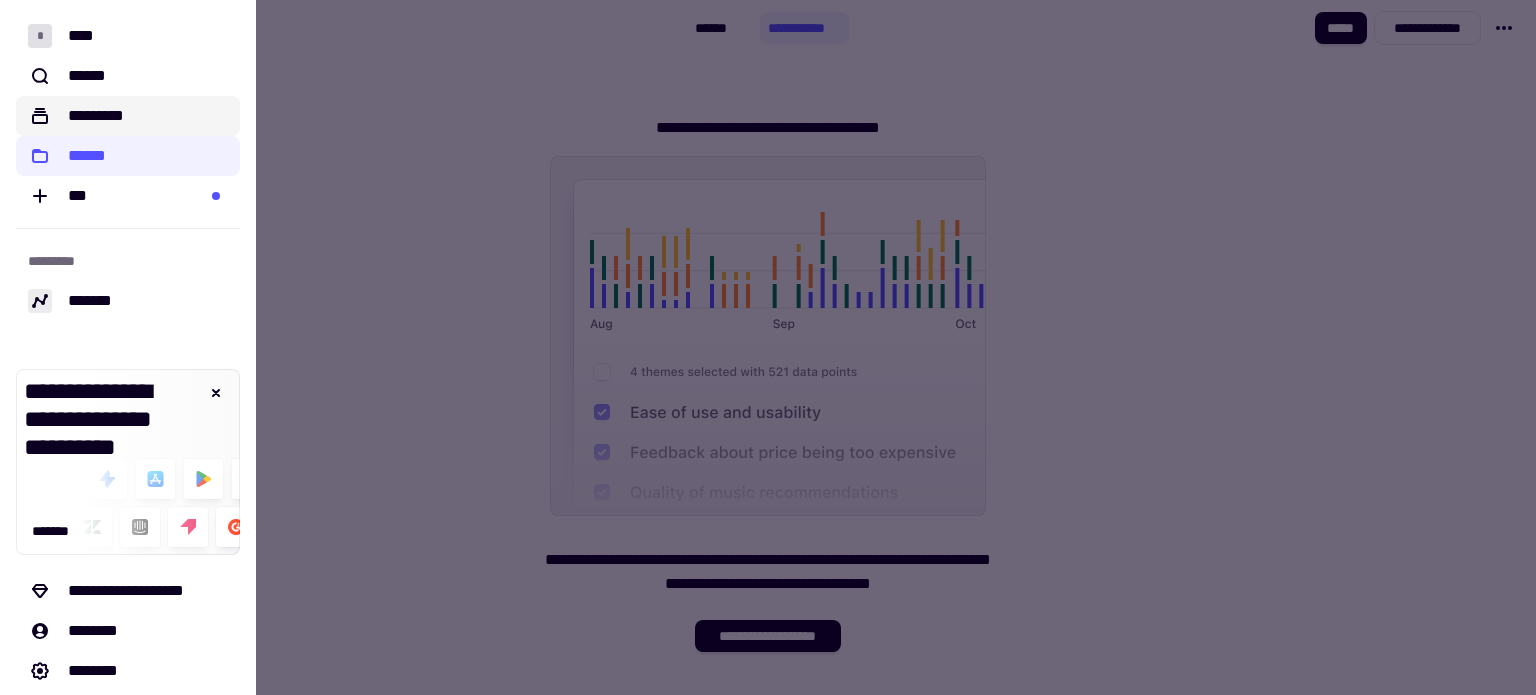 click on "*********" 